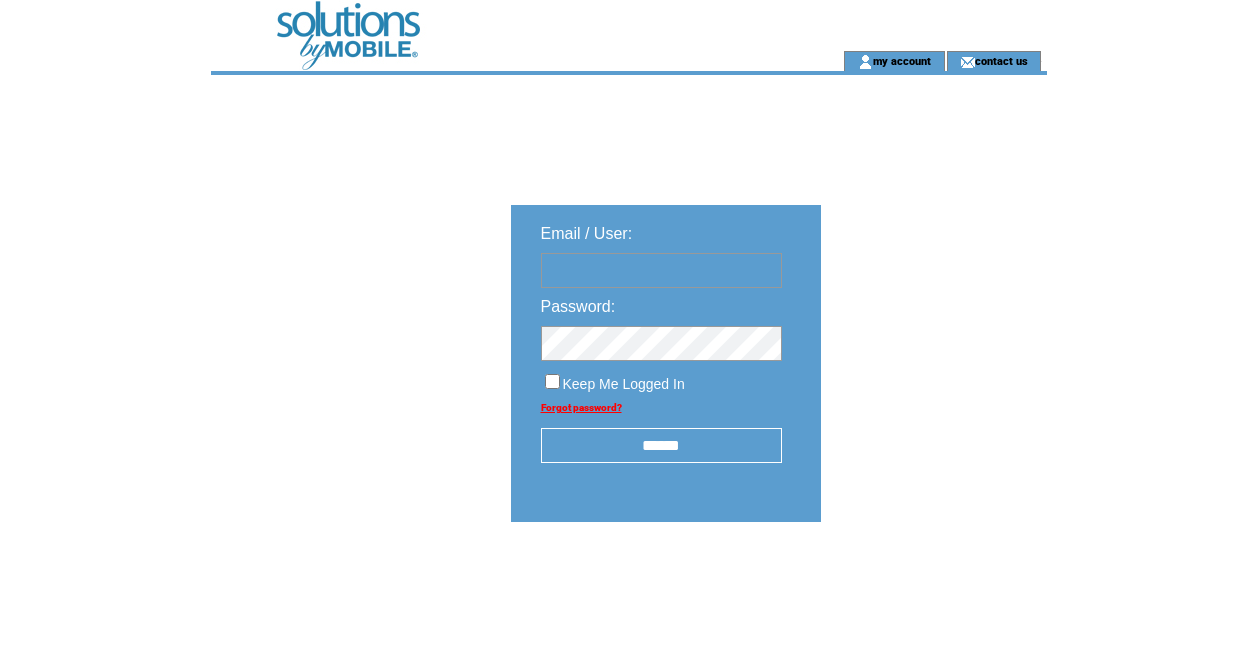 scroll, scrollTop: 0, scrollLeft: 0, axis: both 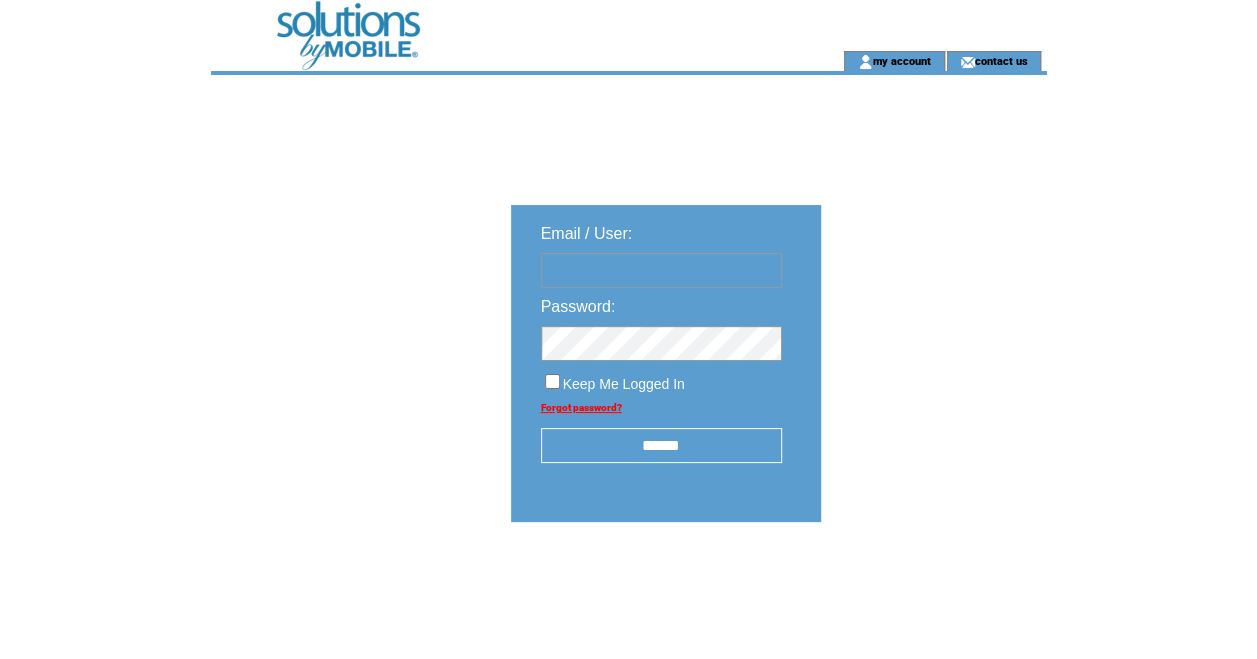 type on "**********" 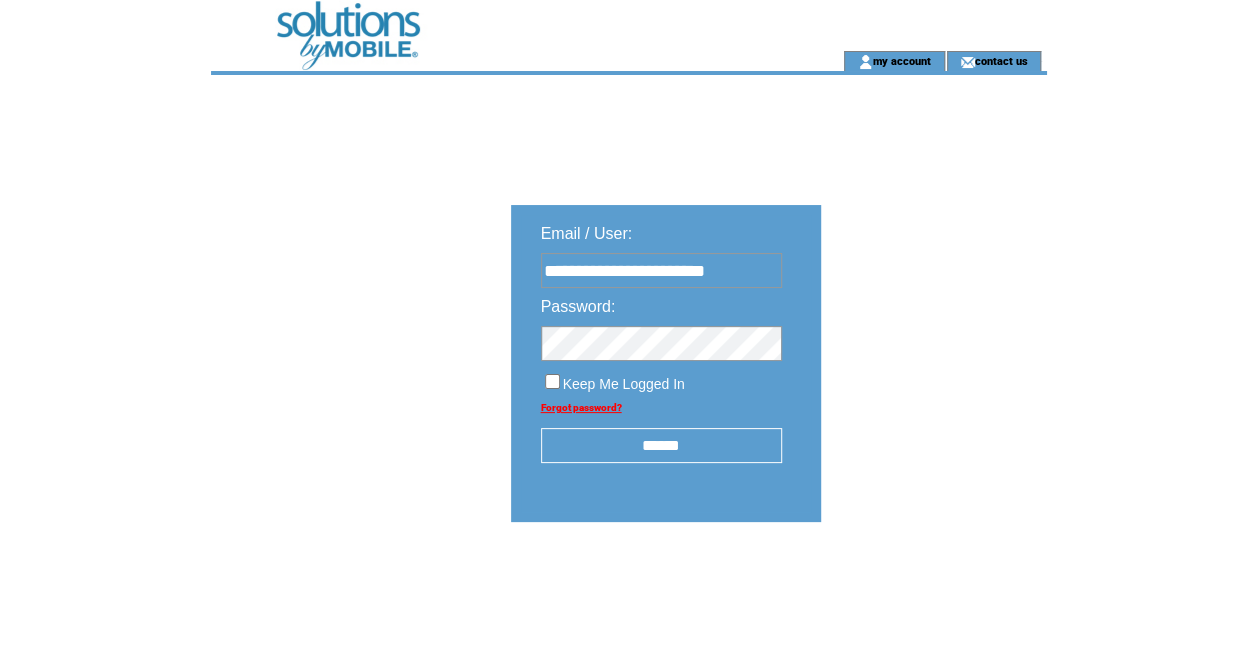 click on "******" at bounding box center [661, 445] 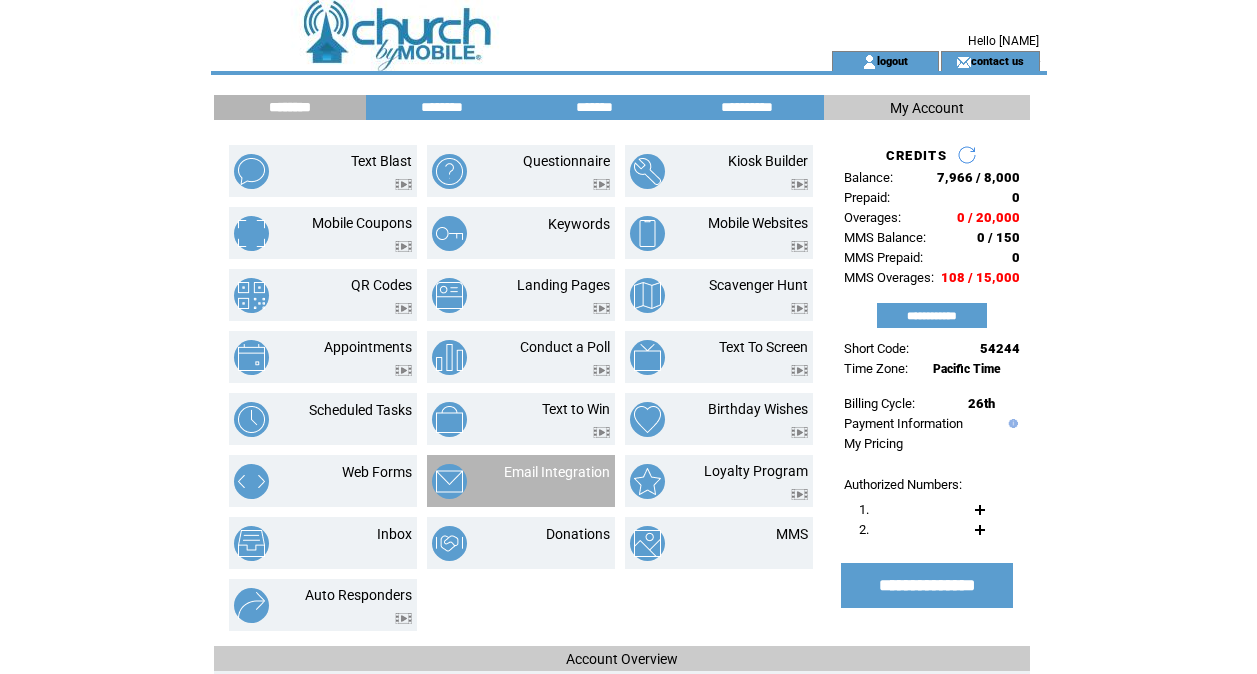 scroll, scrollTop: 0, scrollLeft: 0, axis: both 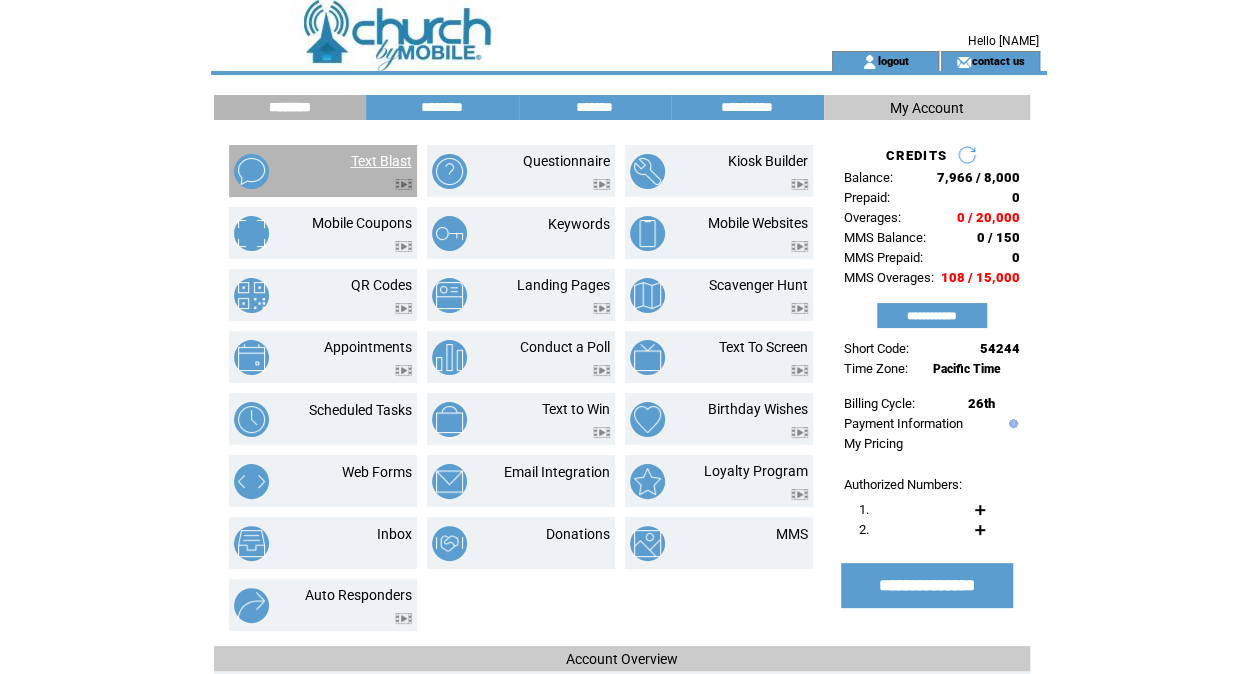click on "Text Blast" at bounding box center (381, 161) 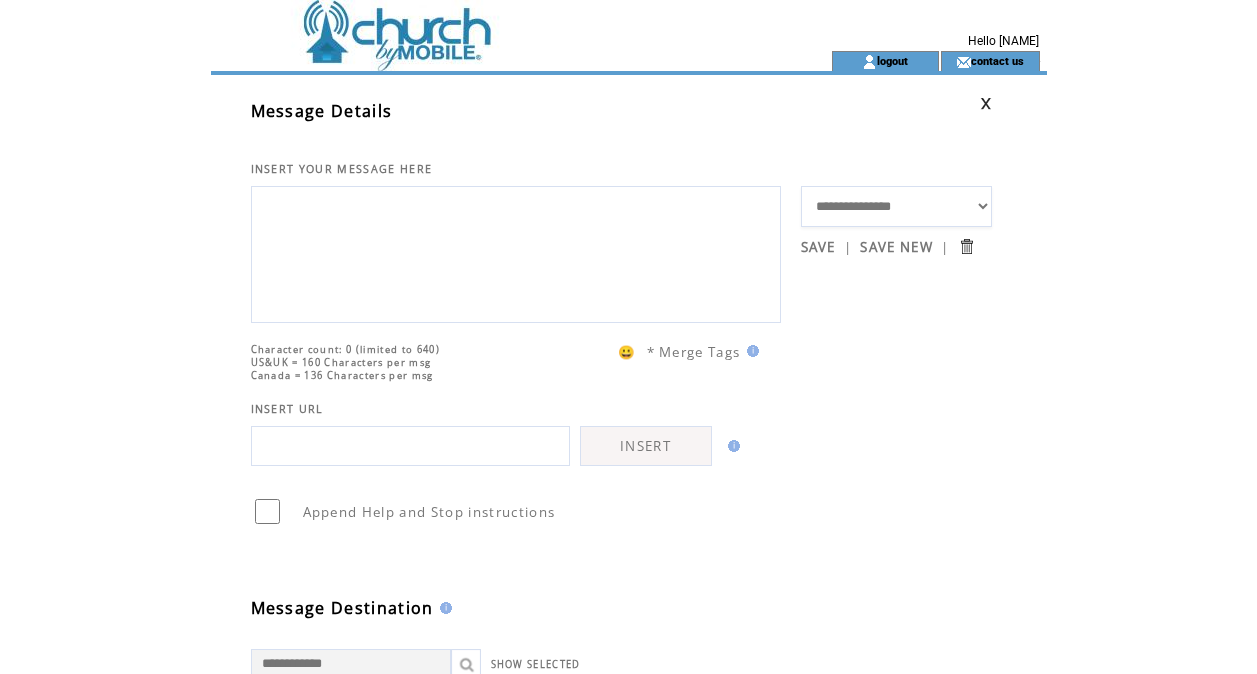 scroll, scrollTop: 0, scrollLeft: 0, axis: both 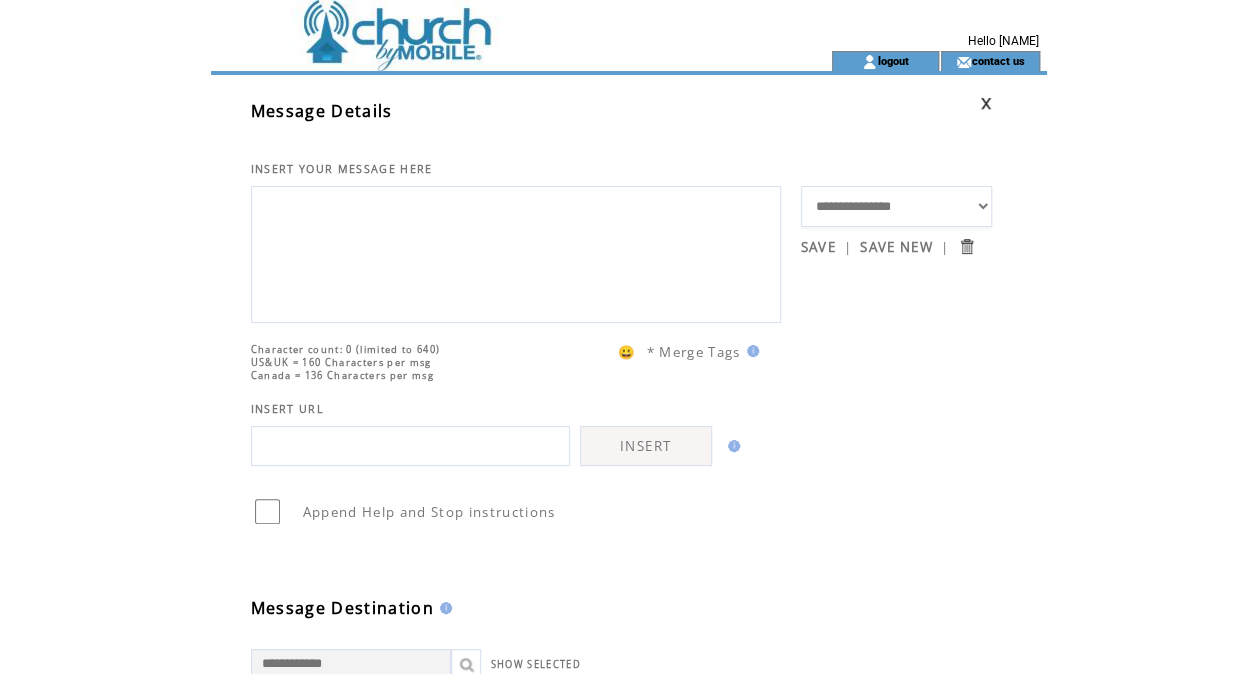 click at bounding box center [516, 252] 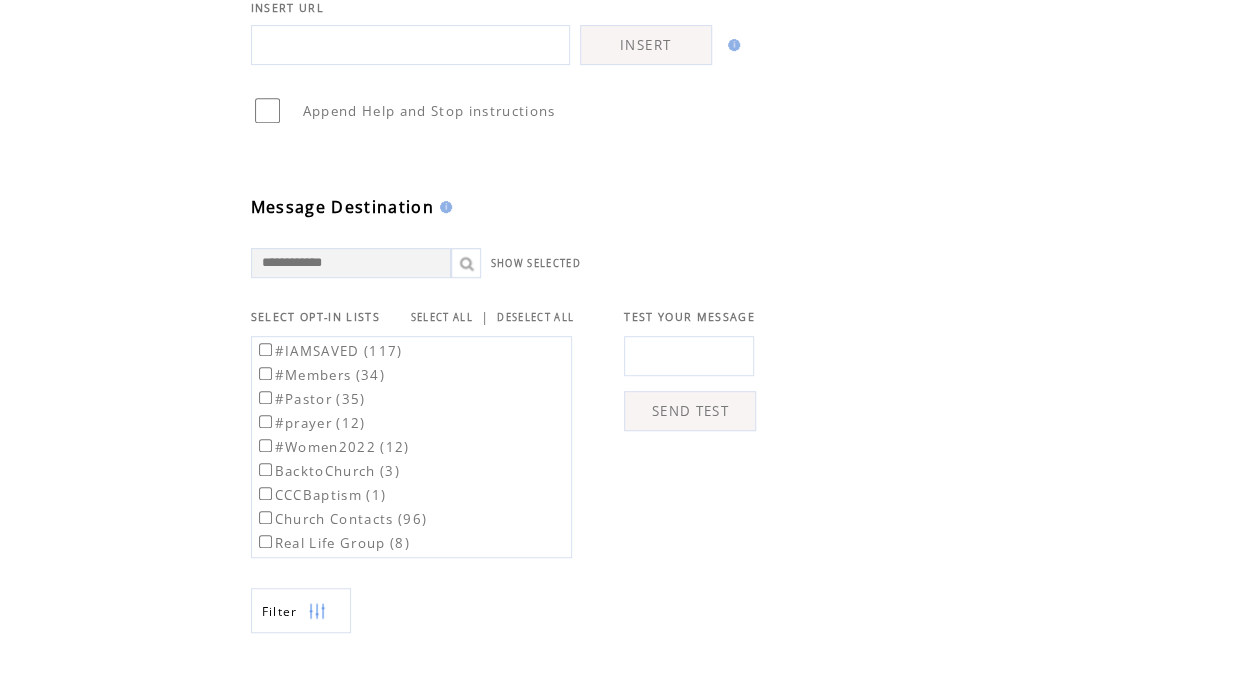 scroll, scrollTop: 408, scrollLeft: 0, axis: vertical 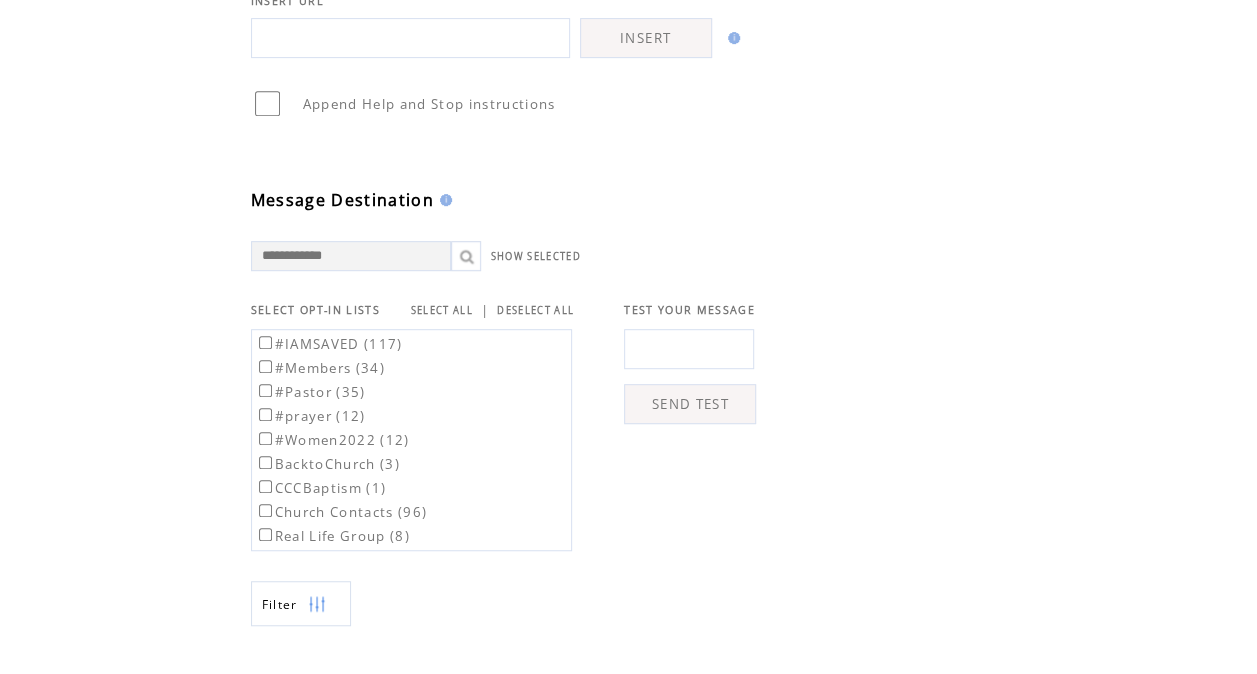 type on "**********" 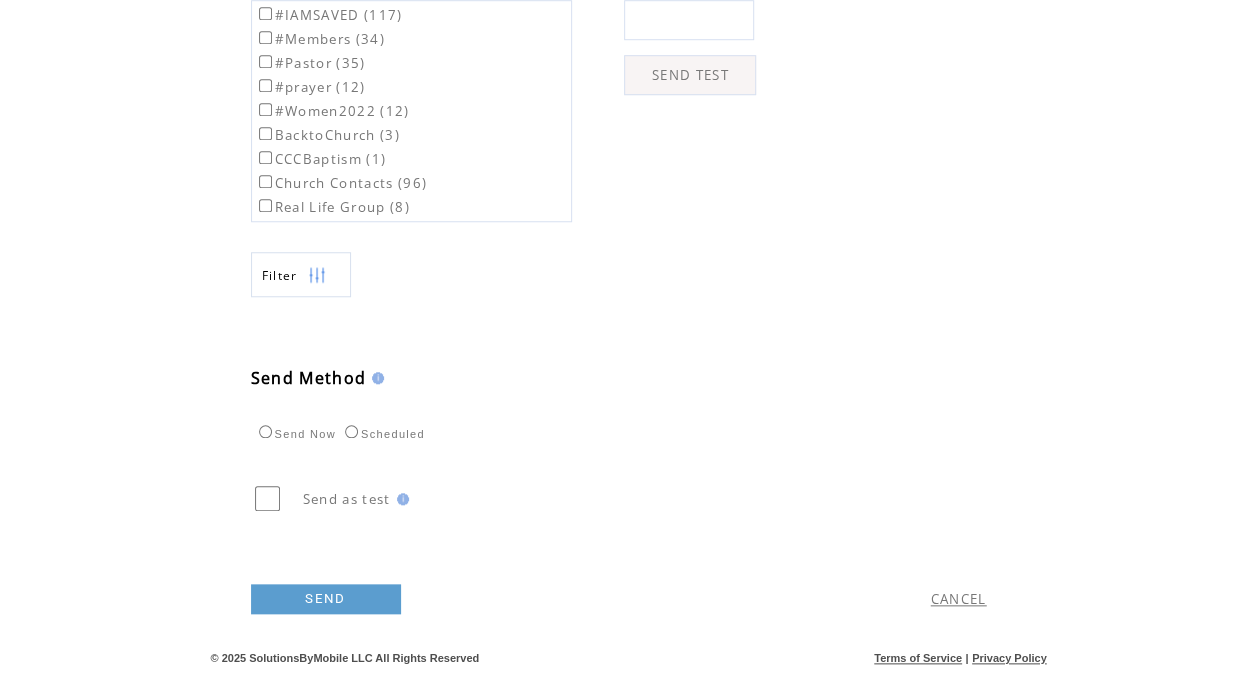 scroll, scrollTop: 767, scrollLeft: 0, axis: vertical 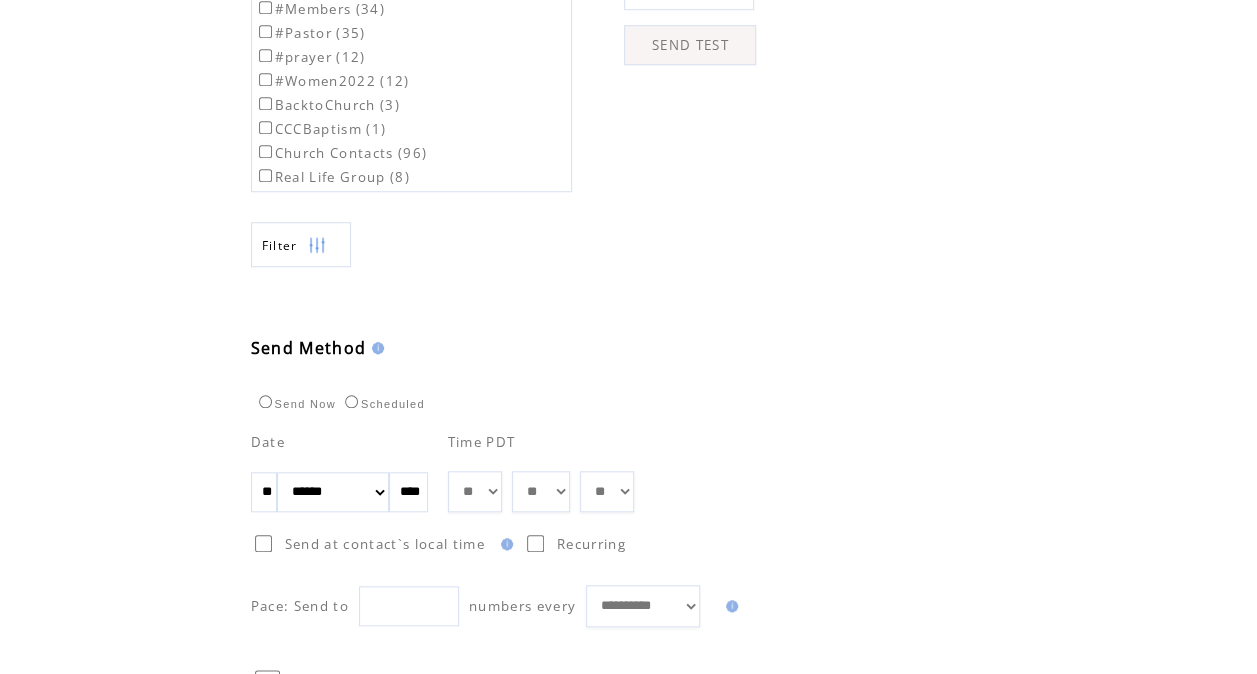 click on "** 	 ** 	 ** 	 ** 	 ** 	 ** 	 ** 	 ** 	 ** 	 ** 	 ** 	 ** 	 **" at bounding box center (475, 491) 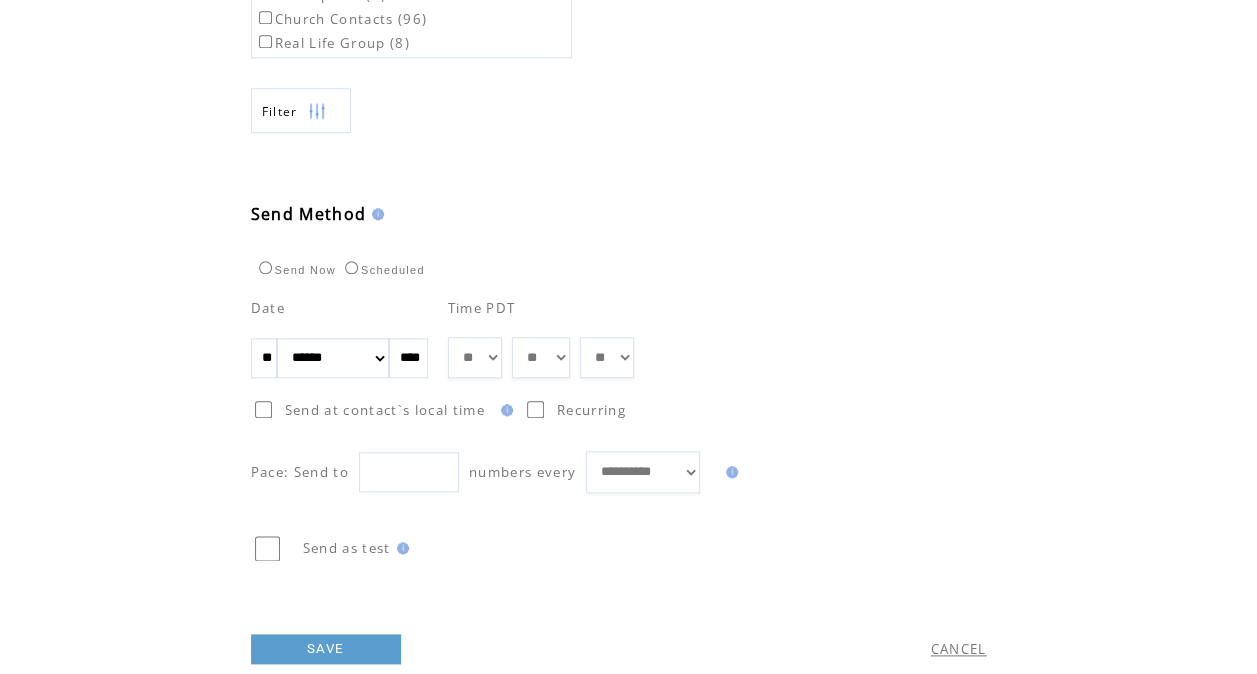scroll, scrollTop: 909, scrollLeft: 0, axis: vertical 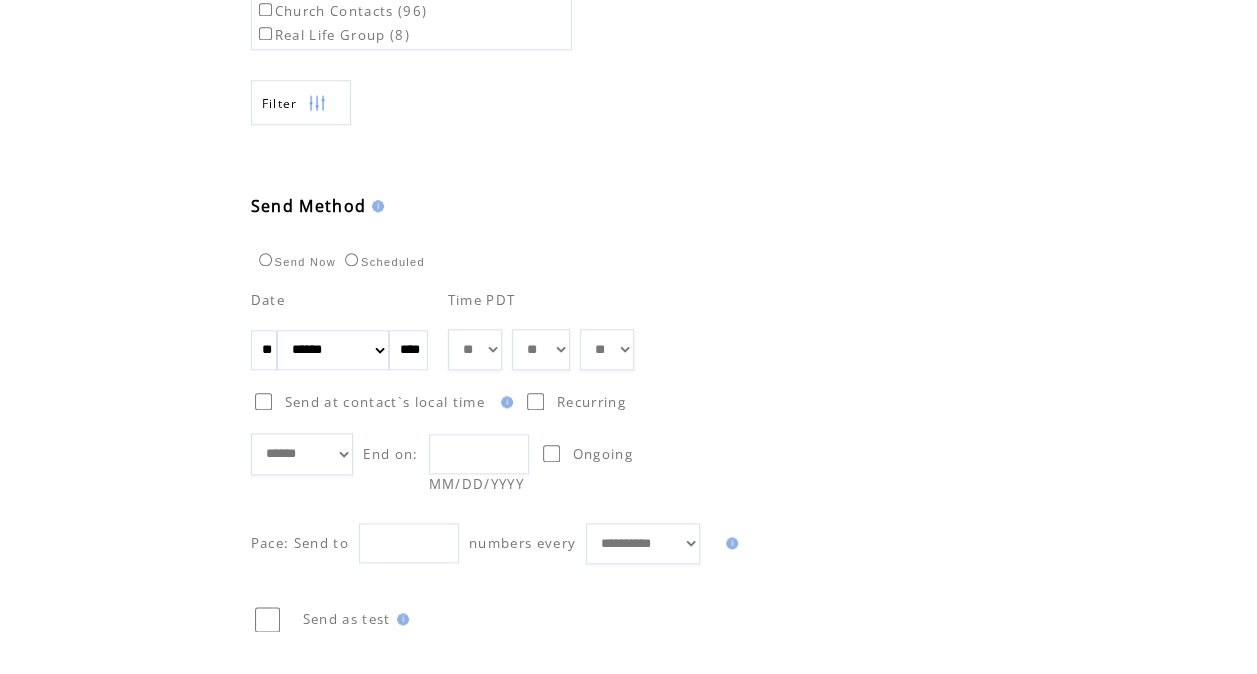 click on "***** 	 ****** 	 ******** 	 ******* 	 ********* 	 *******" at bounding box center [302, 453] 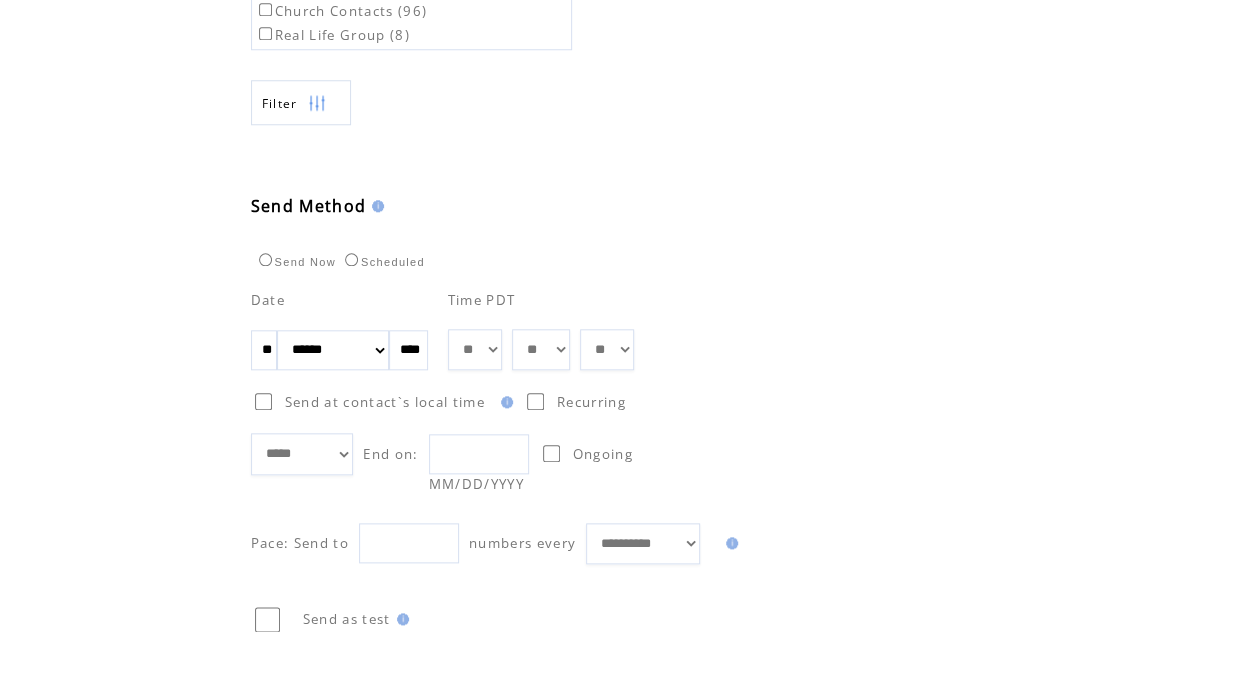 click at bounding box center [479, 454] 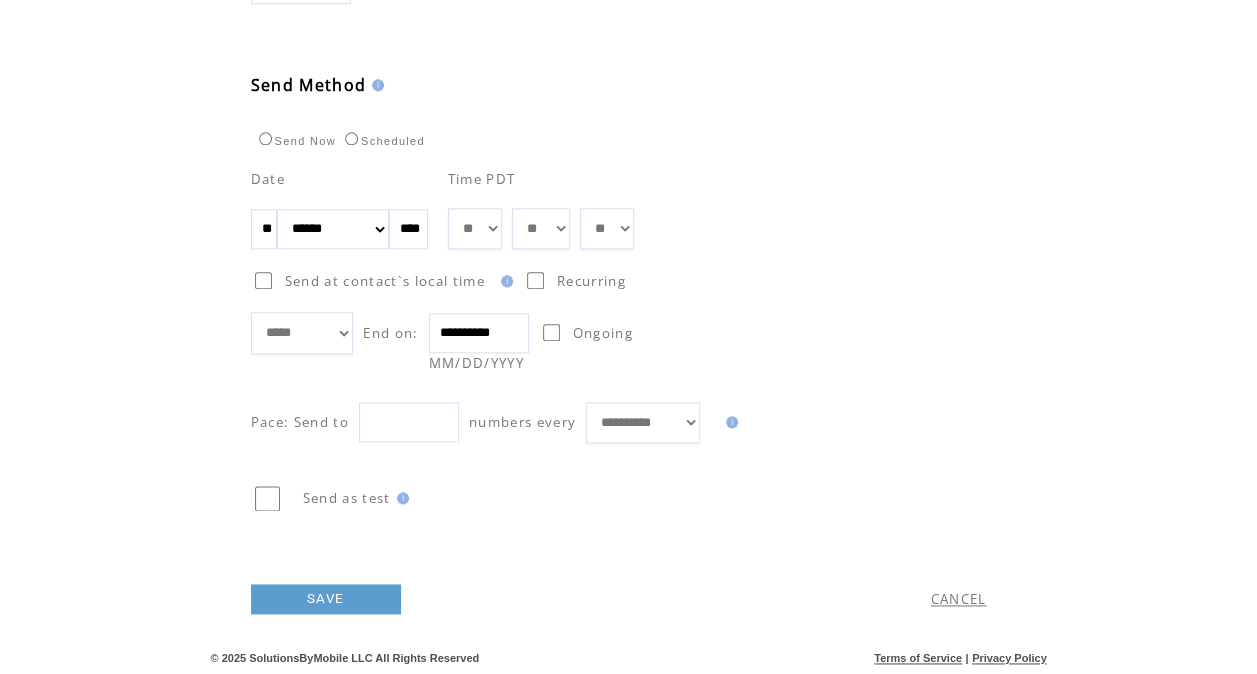 scroll, scrollTop: 1060, scrollLeft: 0, axis: vertical 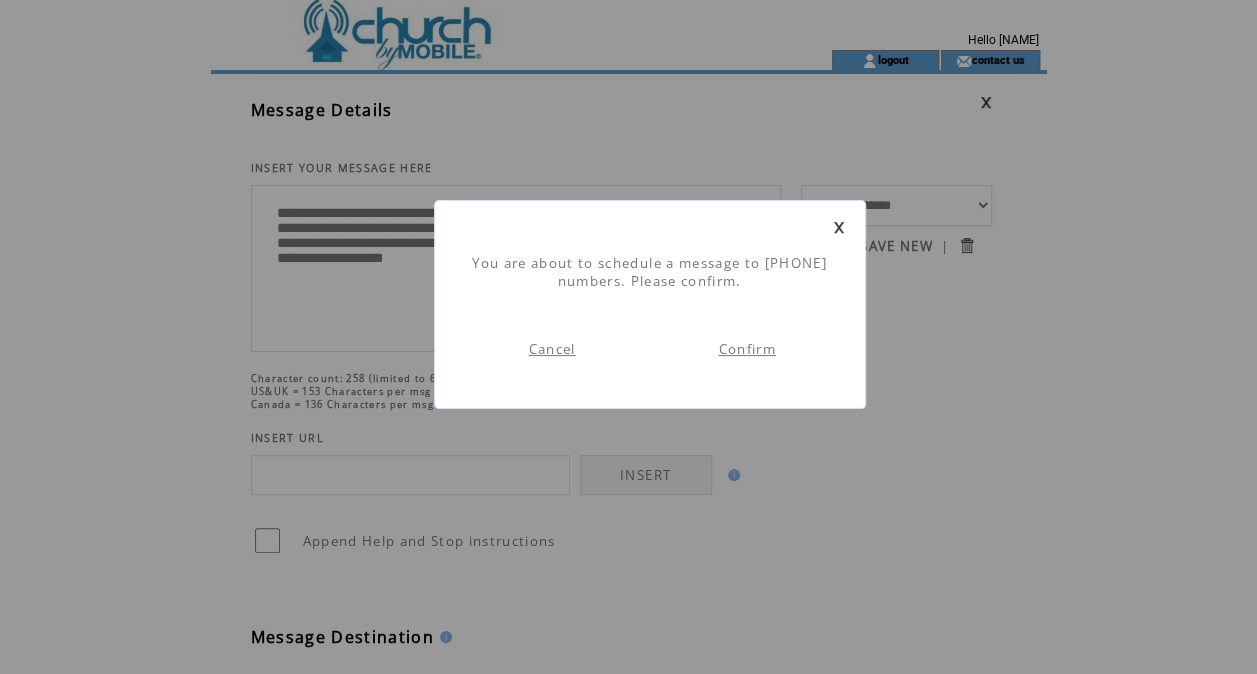 click on "Confirm" at bounding box center [746, 349] 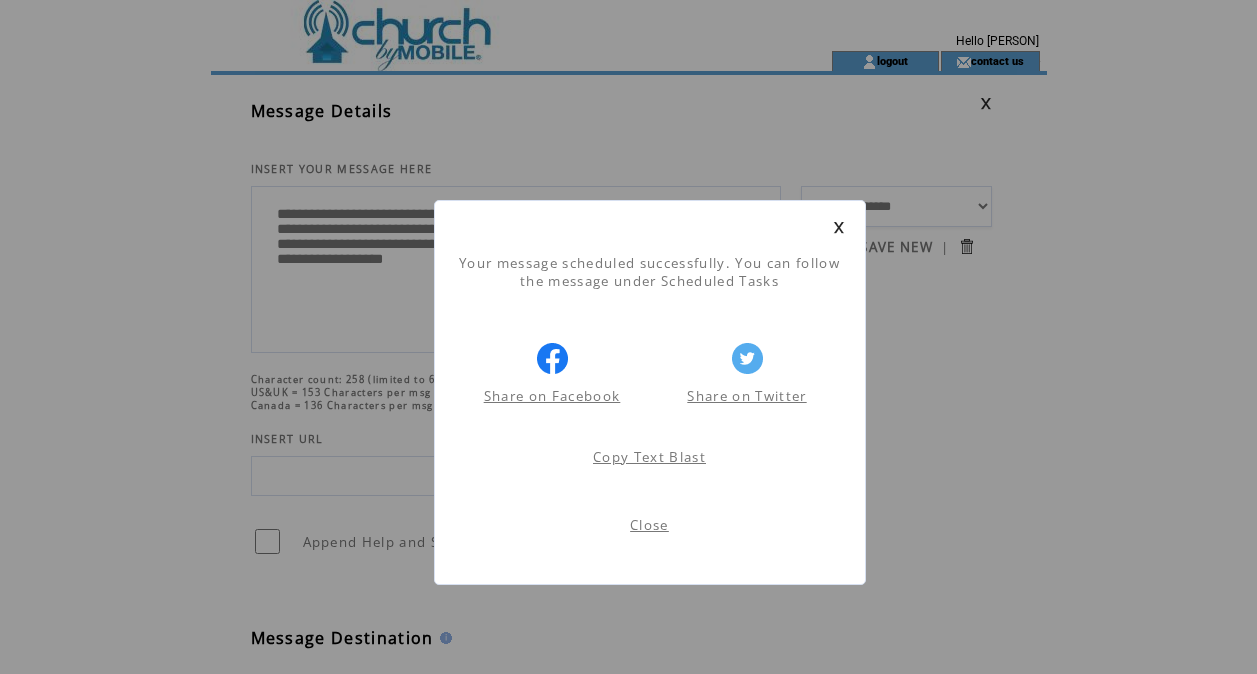scroll, scrollTop: 1, scrollLeft: 0, axis: vertical 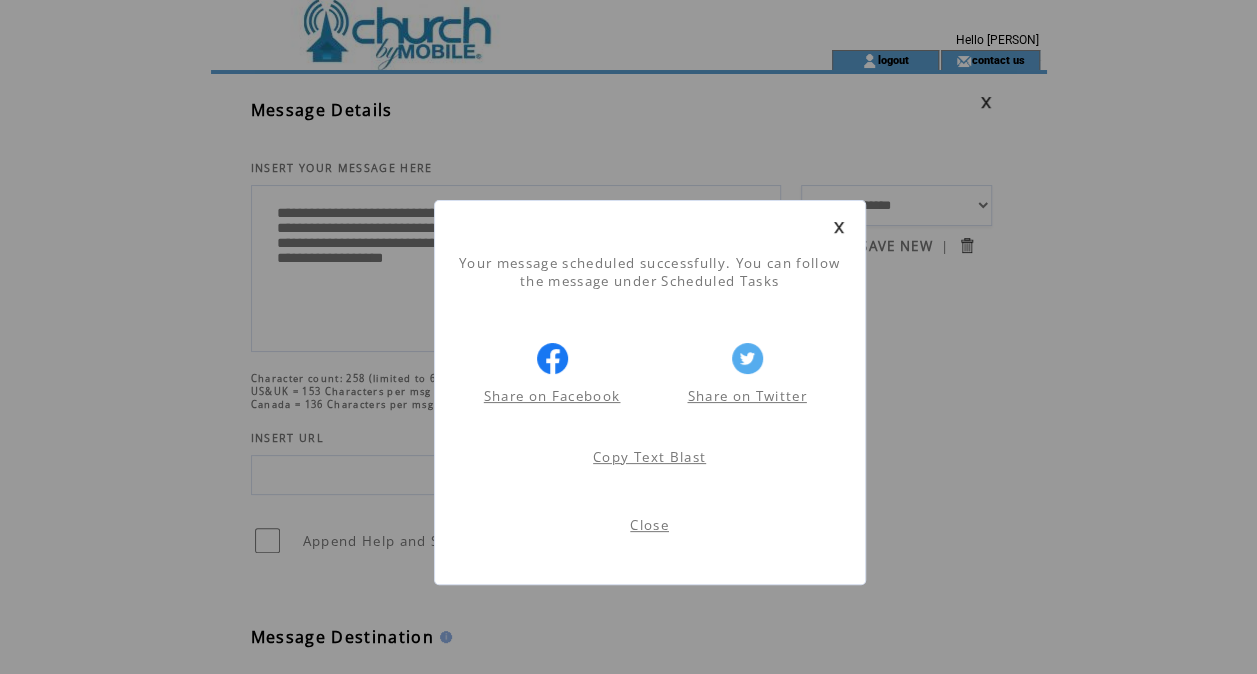click on "Your message scheduled successfully. You can follow the message under Scheduled Tasks
Share on Facebook
Share on Twitter
Share on Facebook
Share on Twitter
Copy Text Blast" at bounding box center [650, 392] 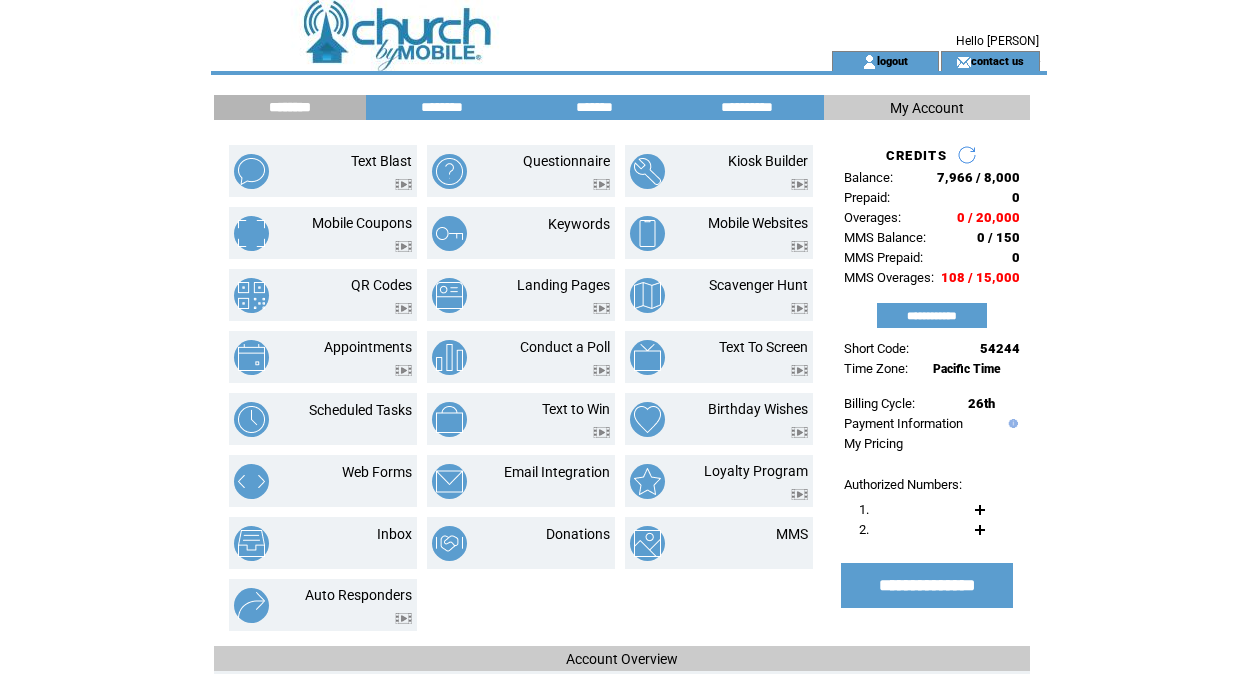 scroll, scrollTop: 0, scrollLeft: 0, axis: both 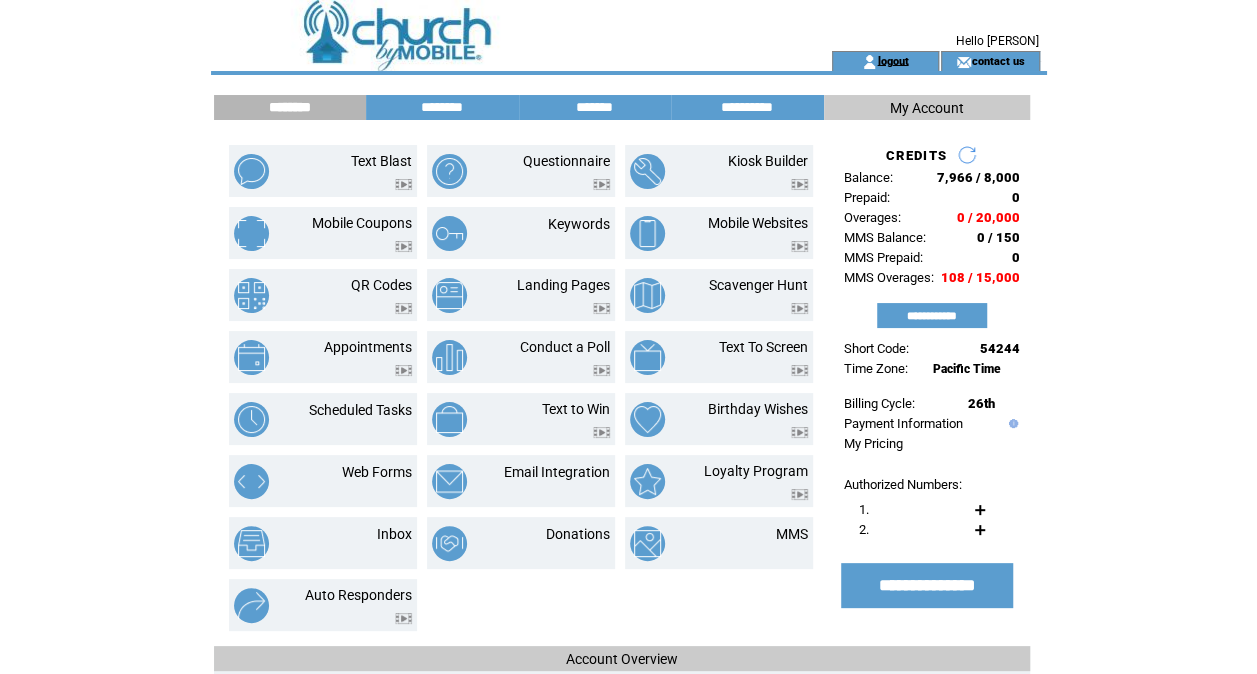click on "logout" at bounding box center (892, 60) 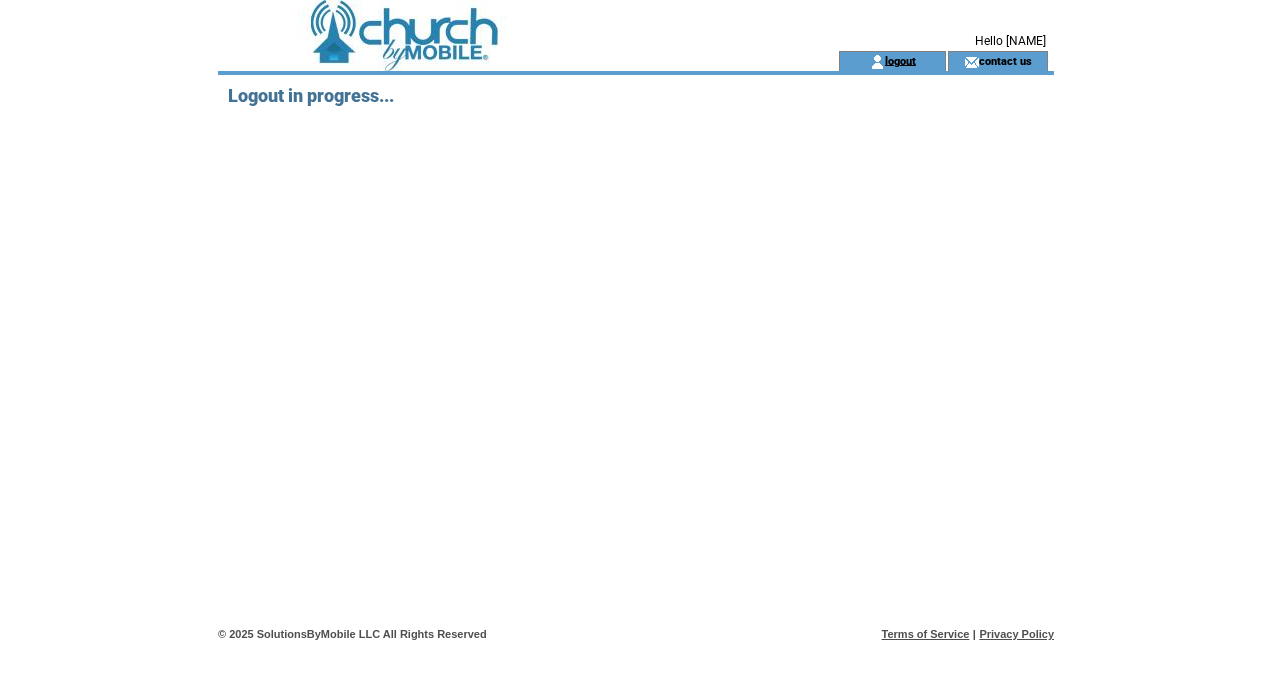 scroll, scrollTop: 0, scrollLeft: 0, axis: both 